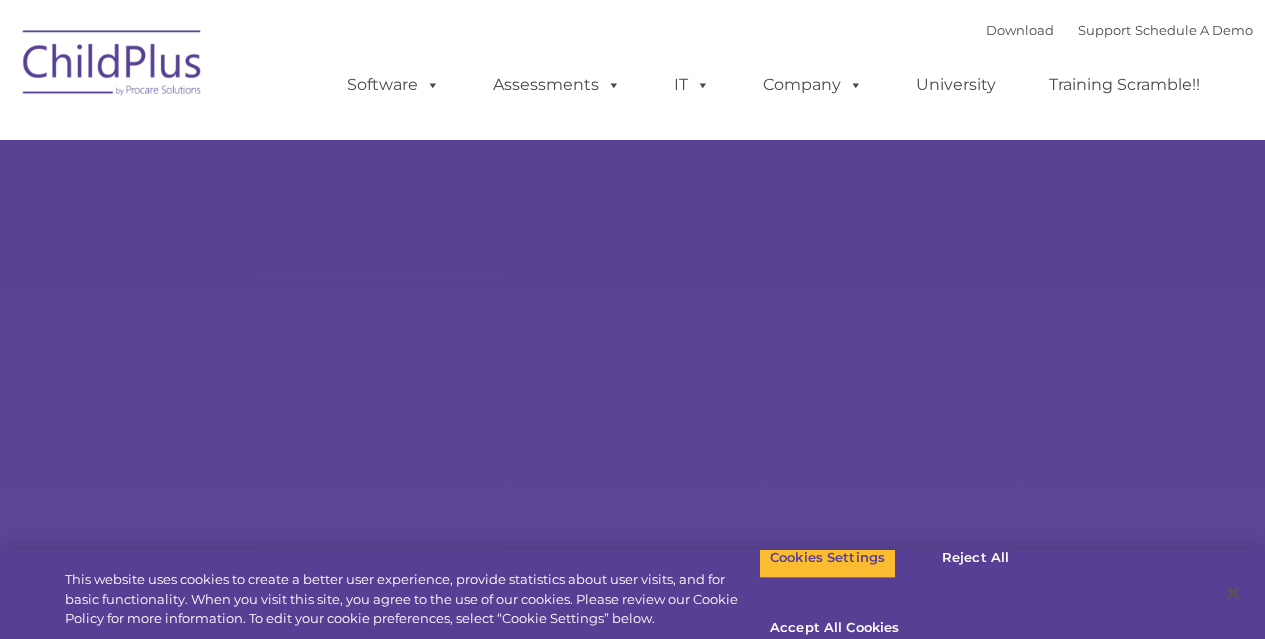 scroll, scrollTop: 0, scrollLeft: 0, axis: both 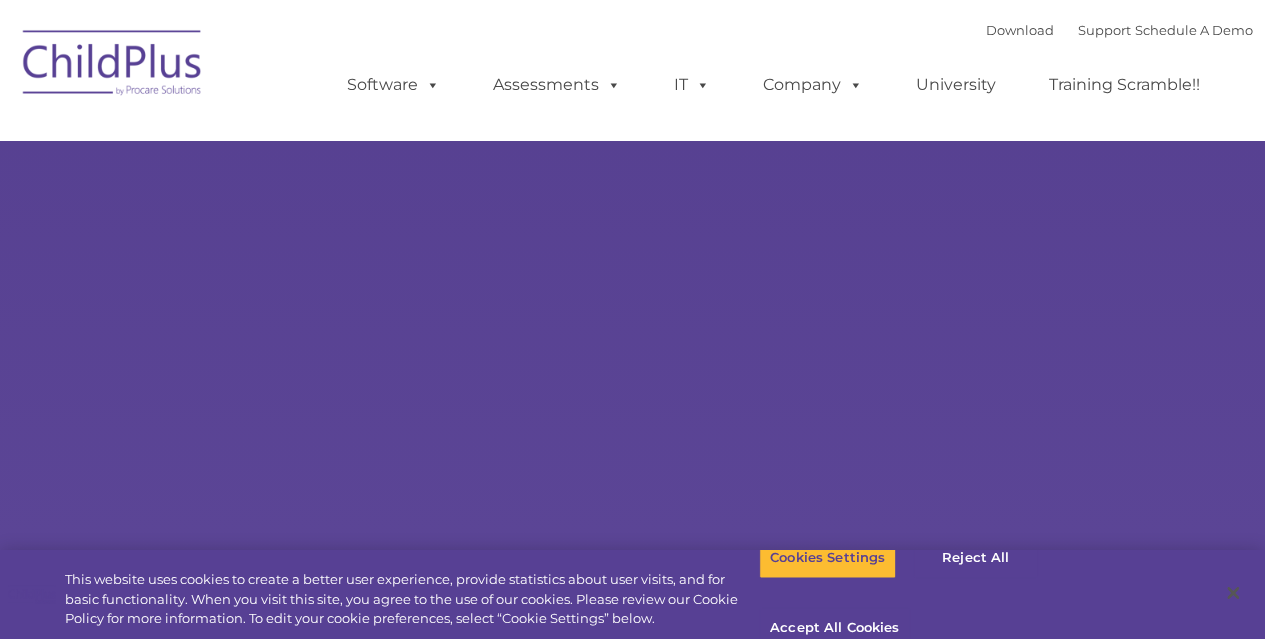 select on "MEDIUM" 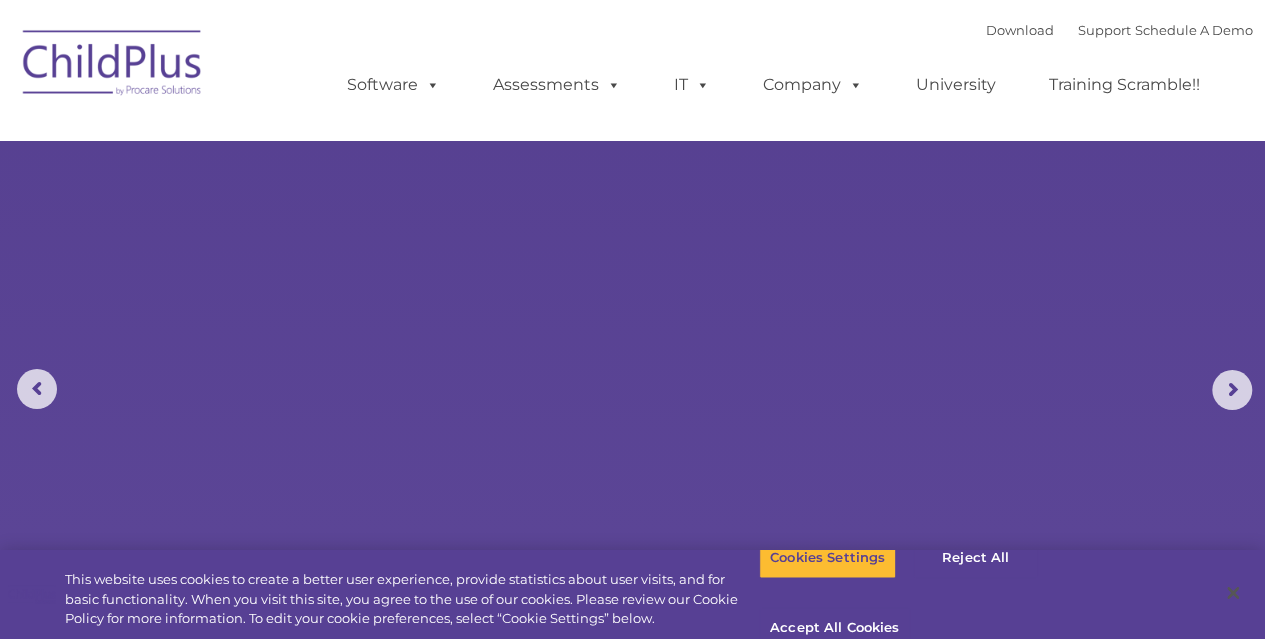 click at bounding box center (113, 66) 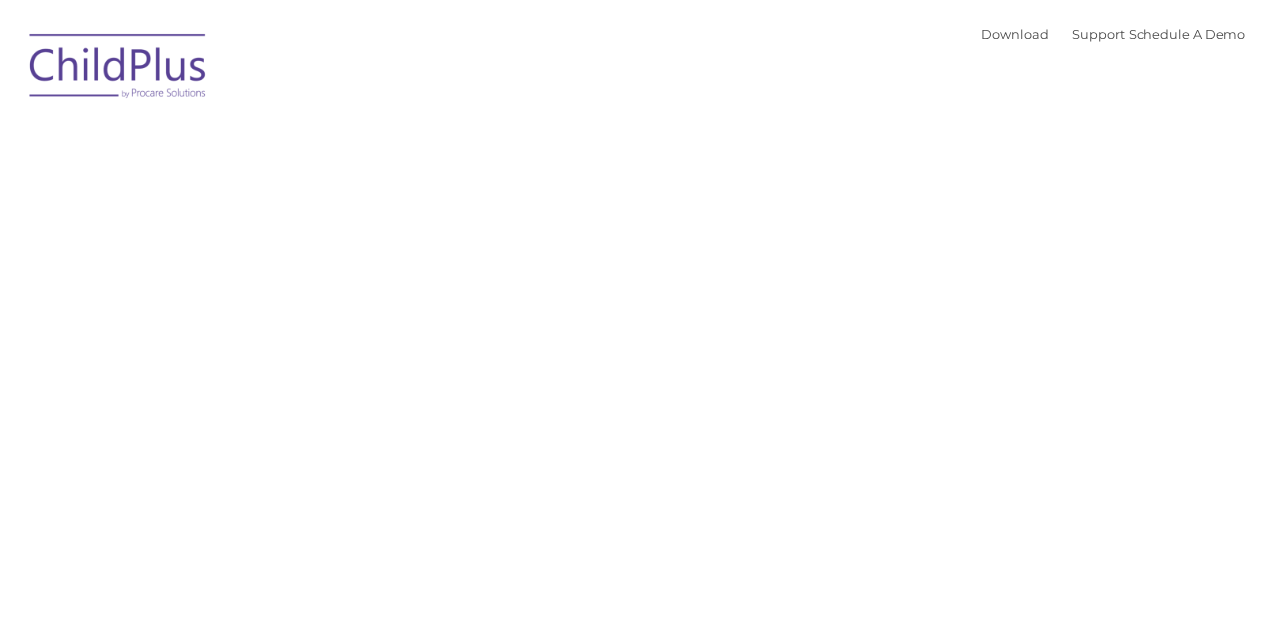 scroll, scrollTop: 0, scrollLeft: 0, axis: both 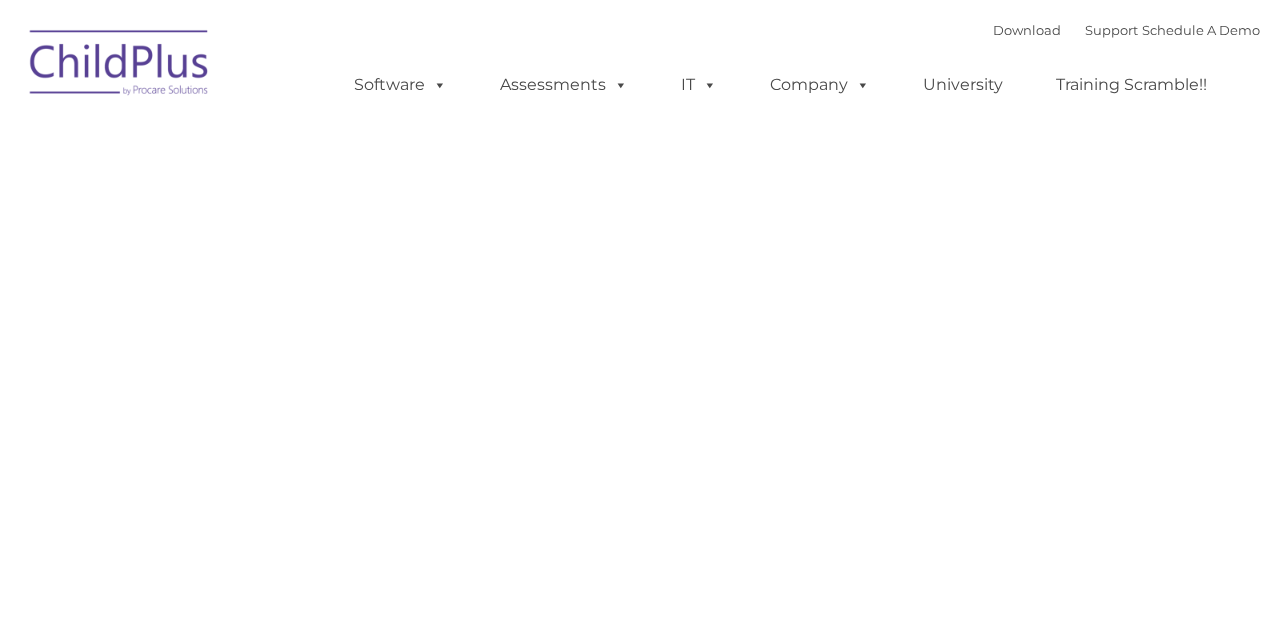 drag, startPoint x: 0, startPoint y: 0, endPoint x: 538, endPoint y: 327, distance: 629.5816 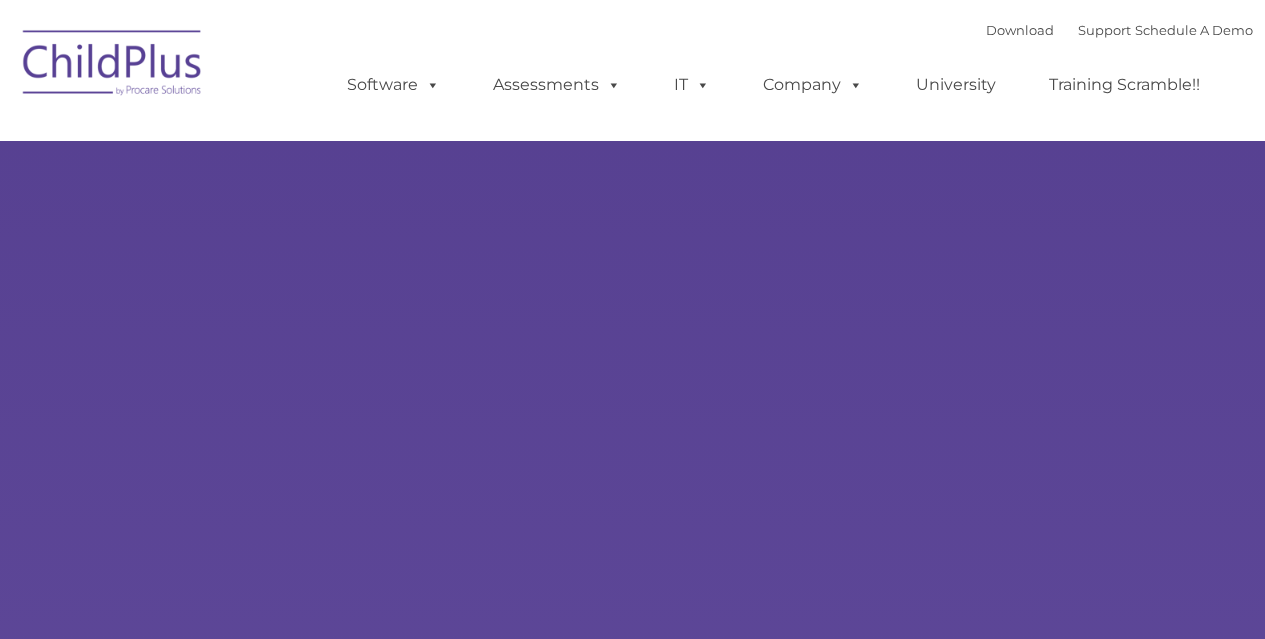 type on "" 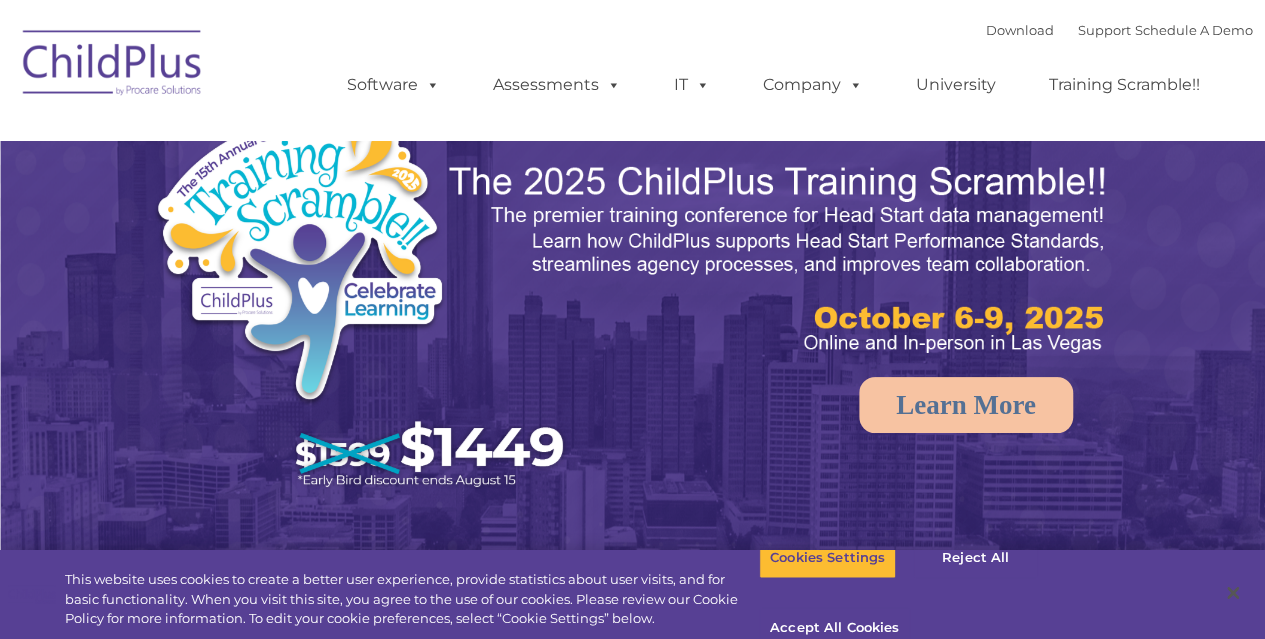 select on "MEDIUM" 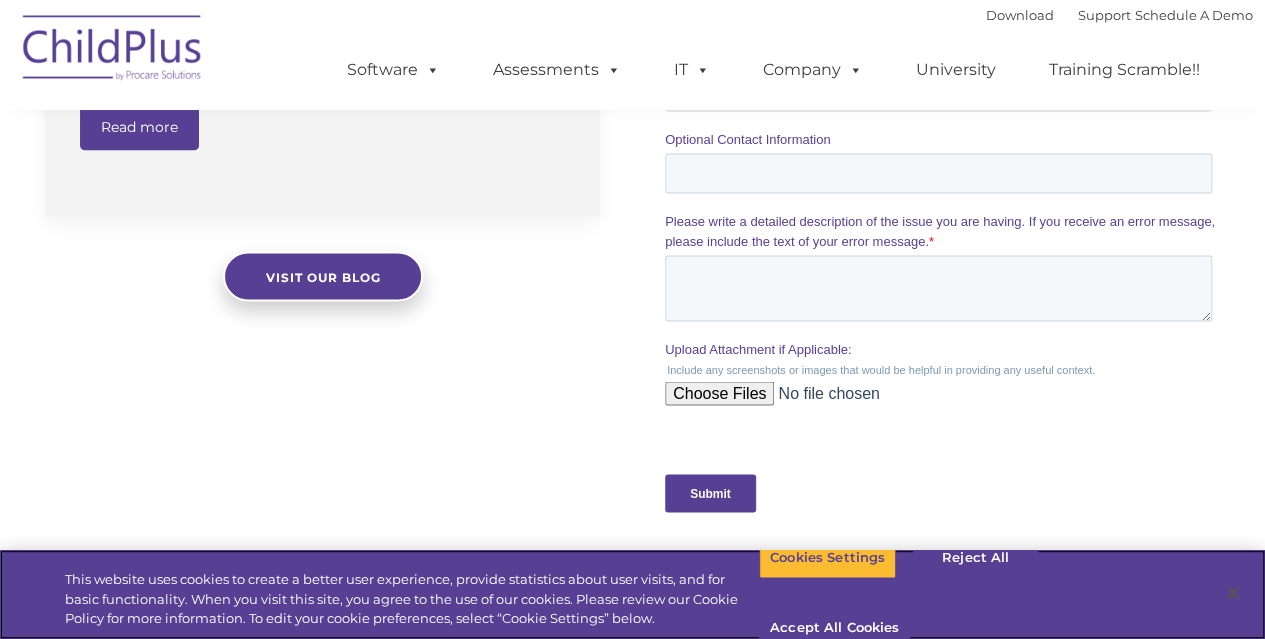 scroll, scrollTop: 1838, scrollLeft: 0, axis: vertical 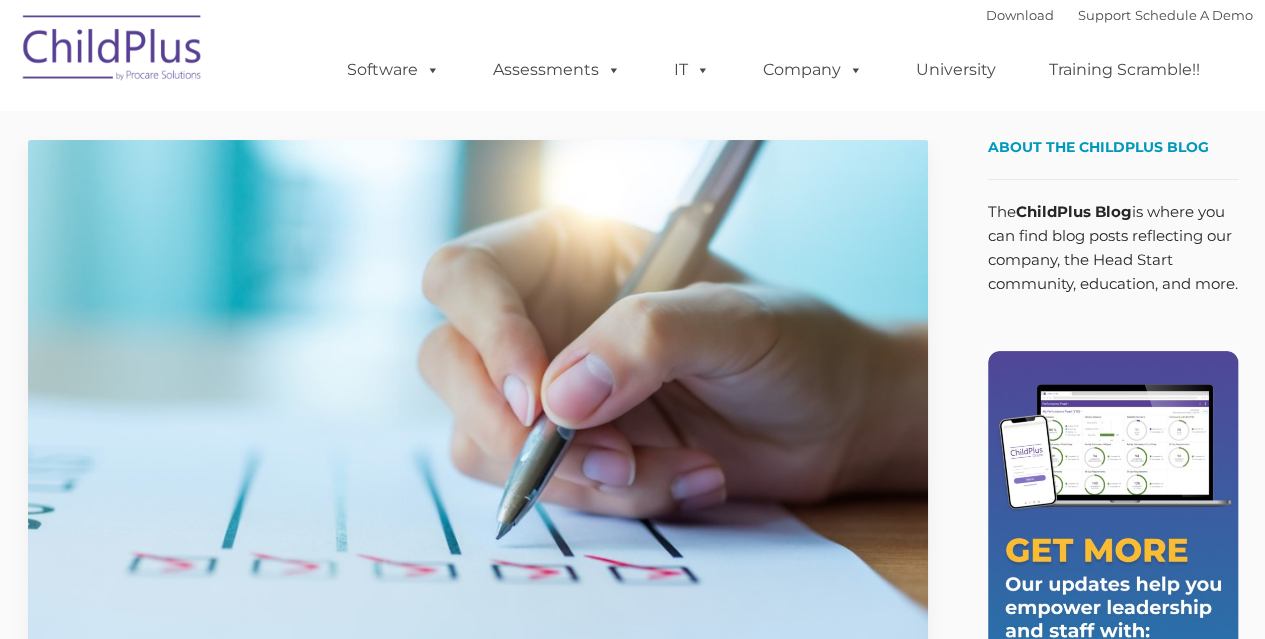 type on "" 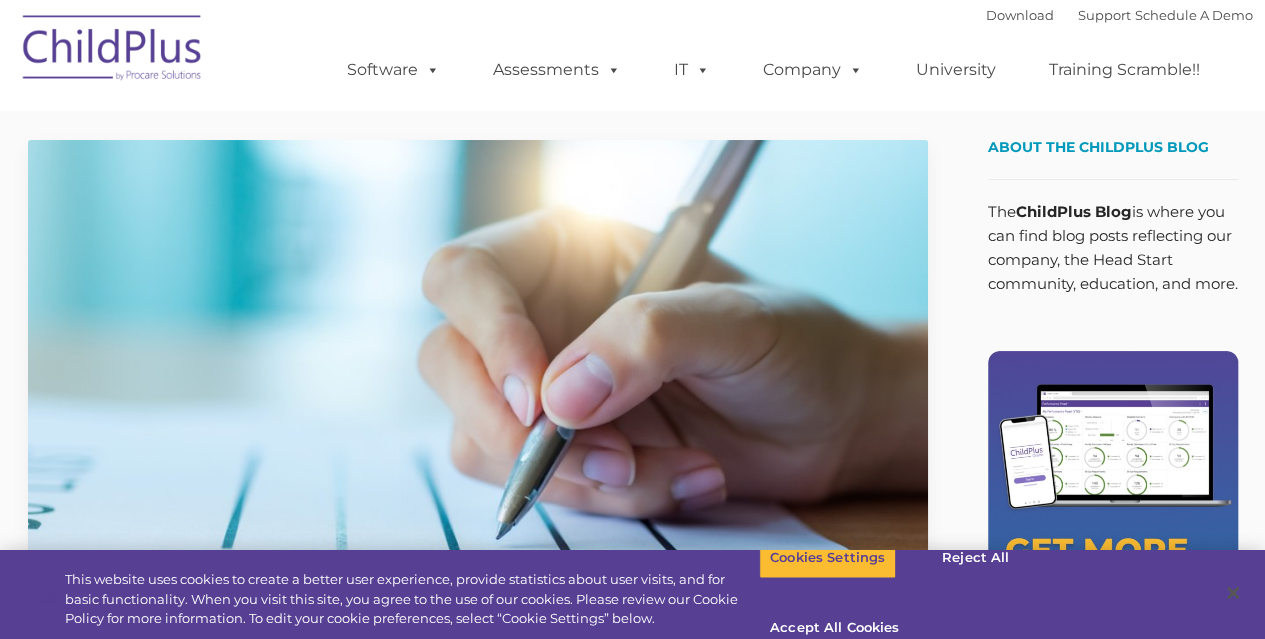 click at bounding box center [478, 393] 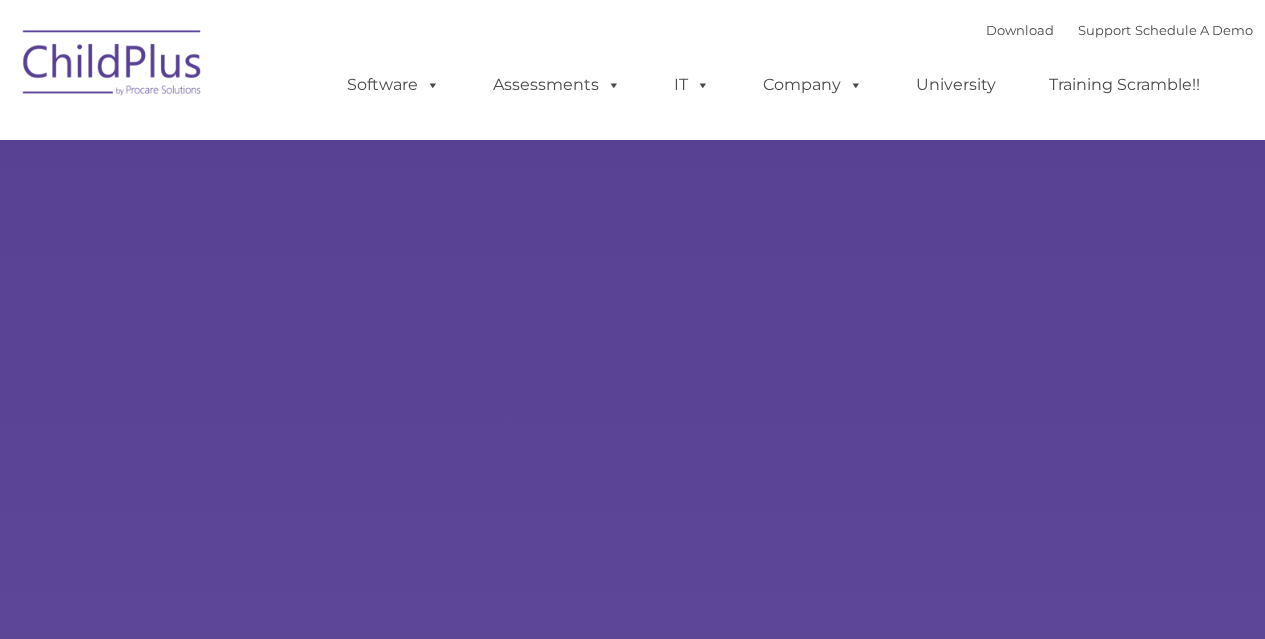 scroll, scrollTop: 0, scrollLeft: 0, axis: both 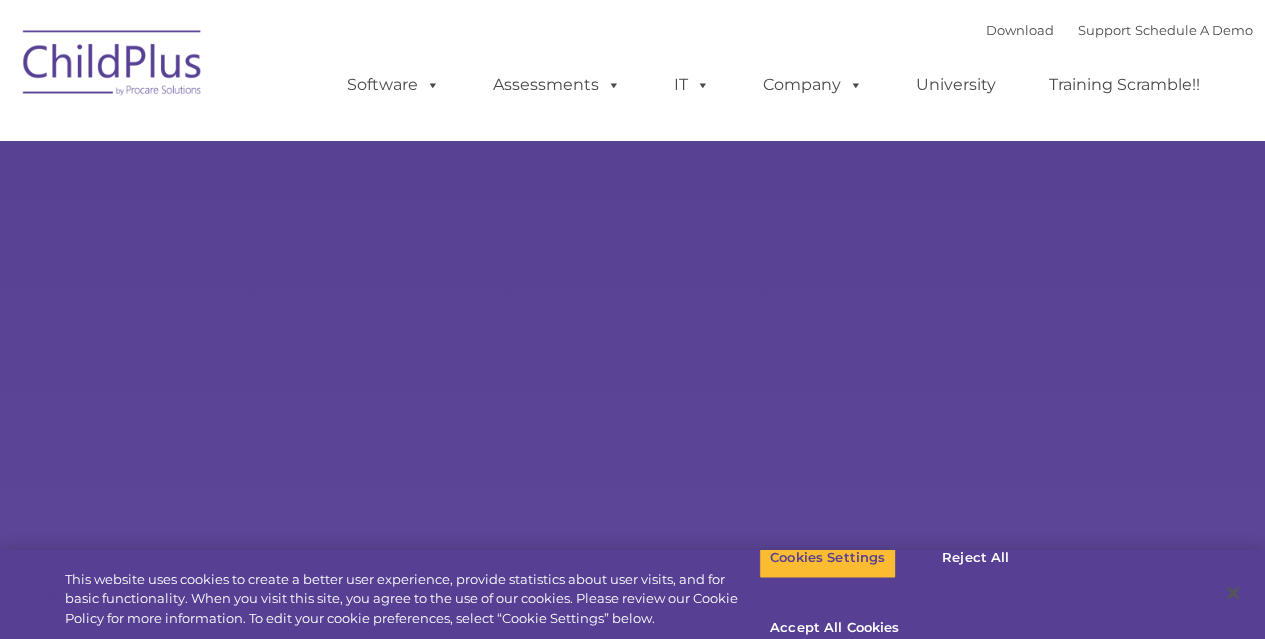 type on "" 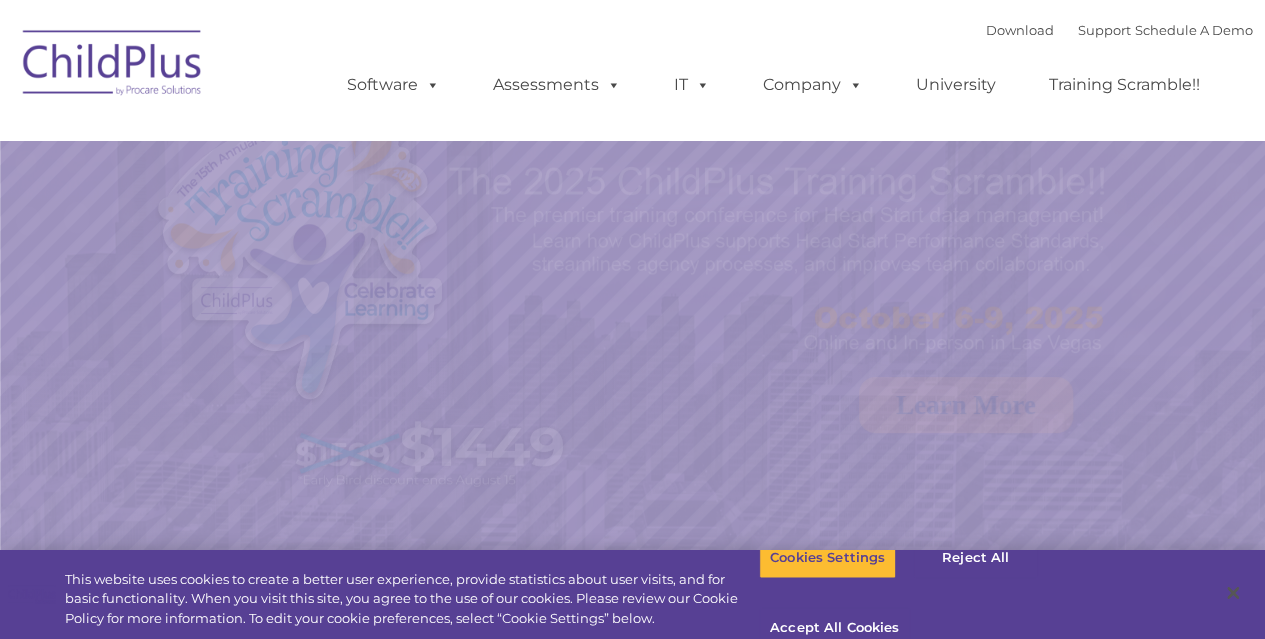 select on "MEDIUM" 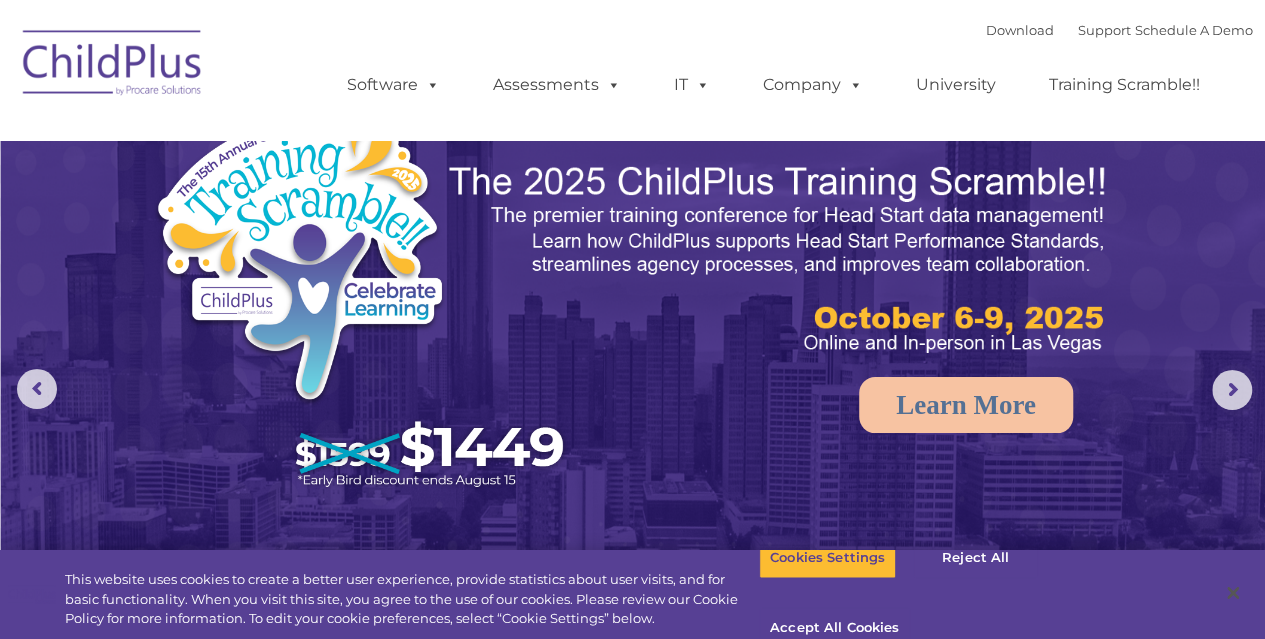 click at bounding box center [633, 398] 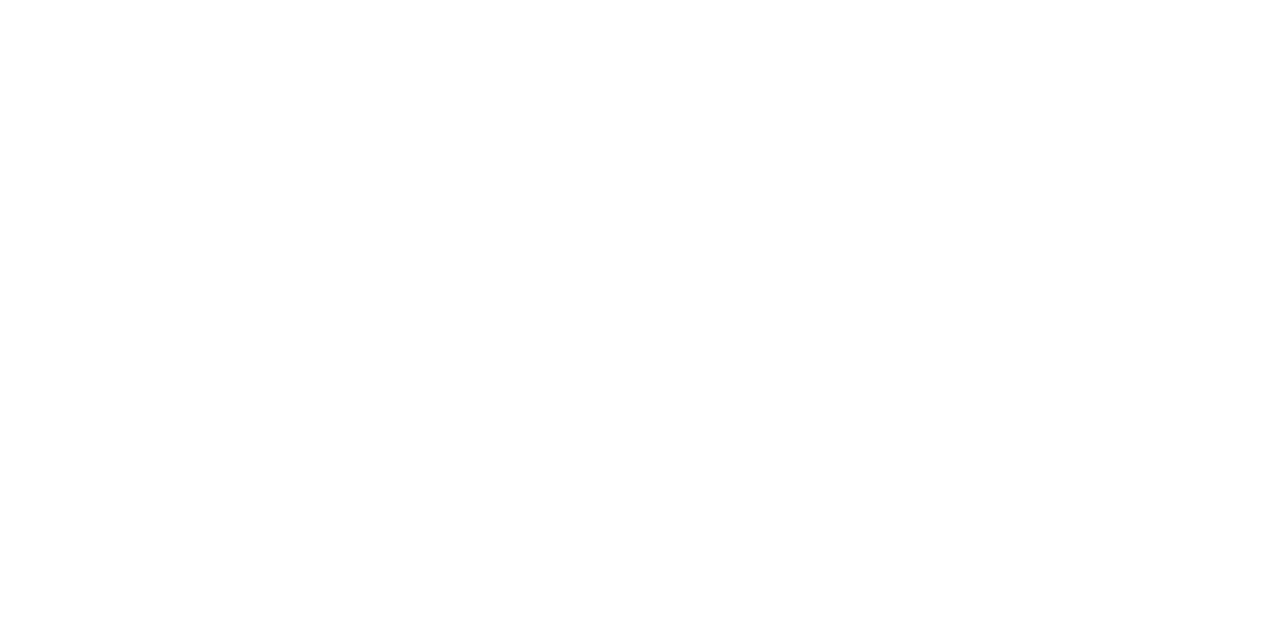 scroll, scrollTop: 0, scrollLeft: 0, axis: both 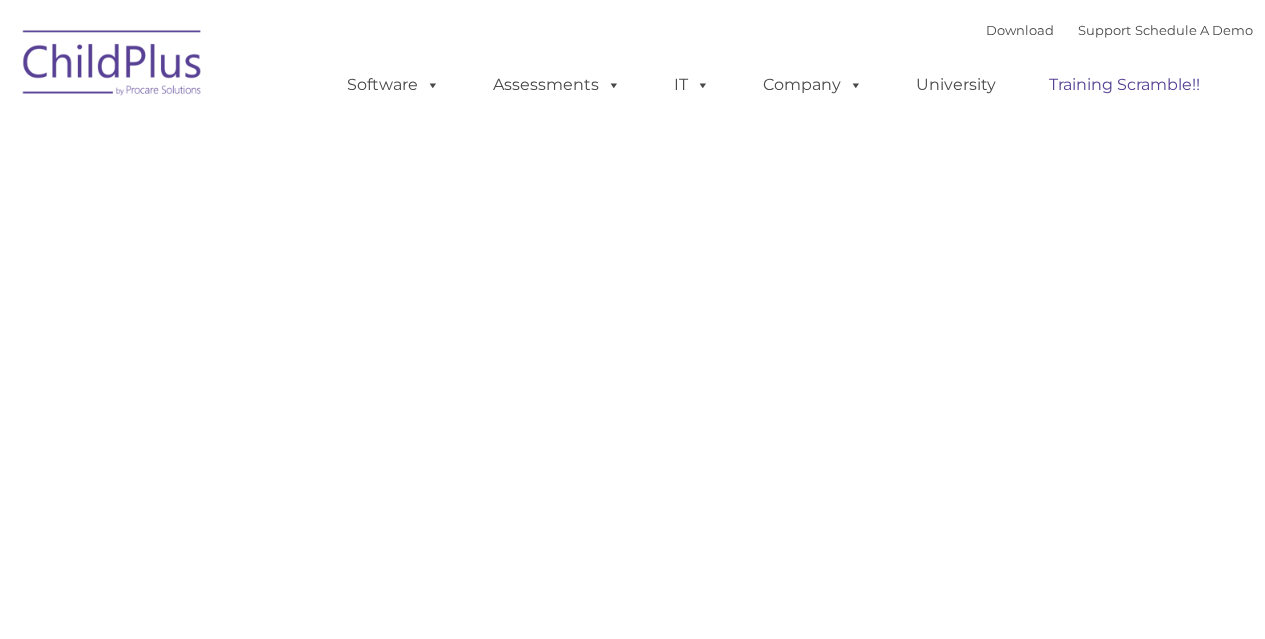 type on "" 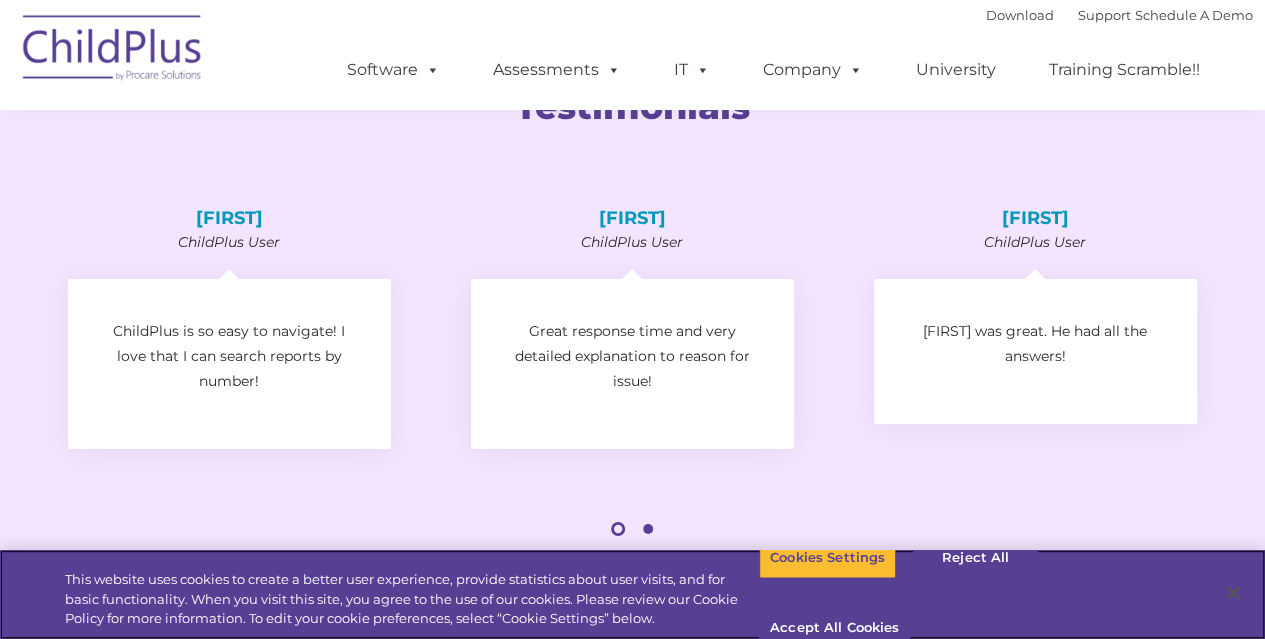 scroll, scrollTop: 3778, scrollLeft: 0, axis: vertical 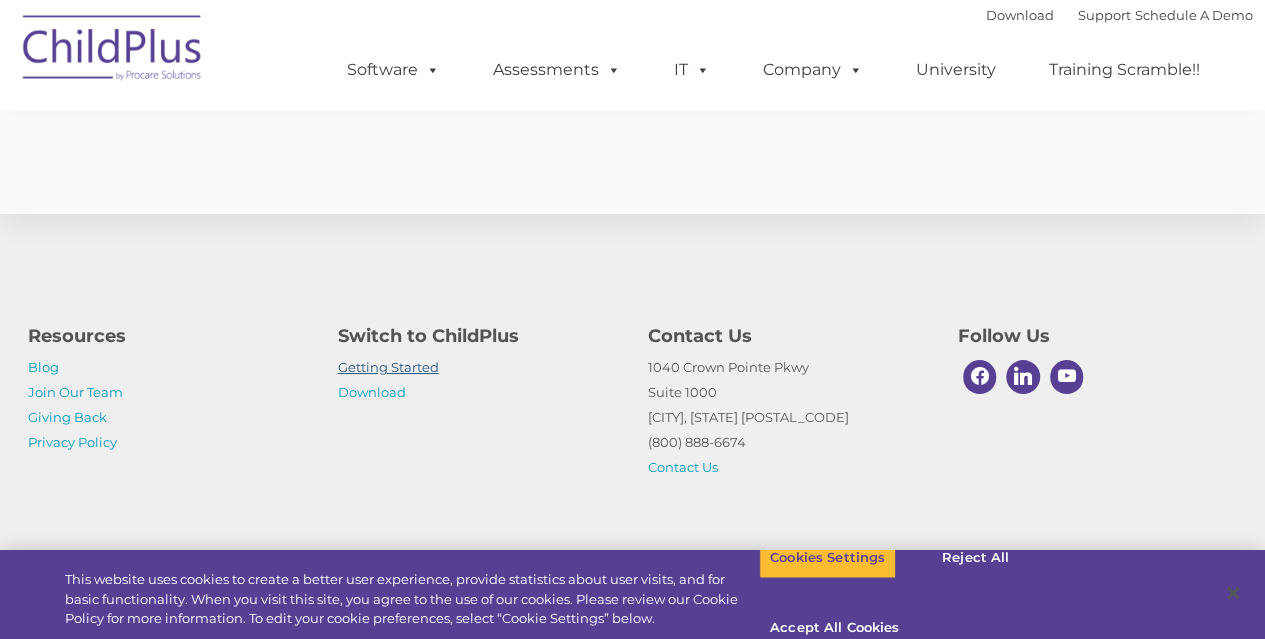 click on "Getting Started" at bounding box center (388, 367) 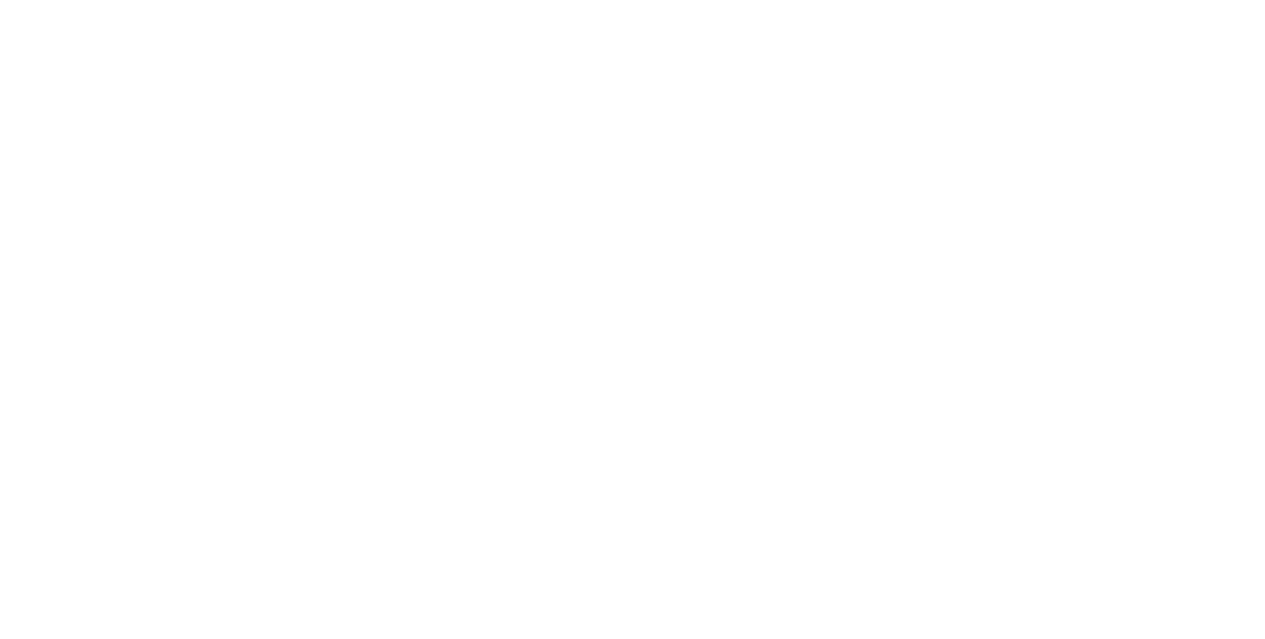 scroll, scrollTop: 0, scrollLeft: 0, axis: both 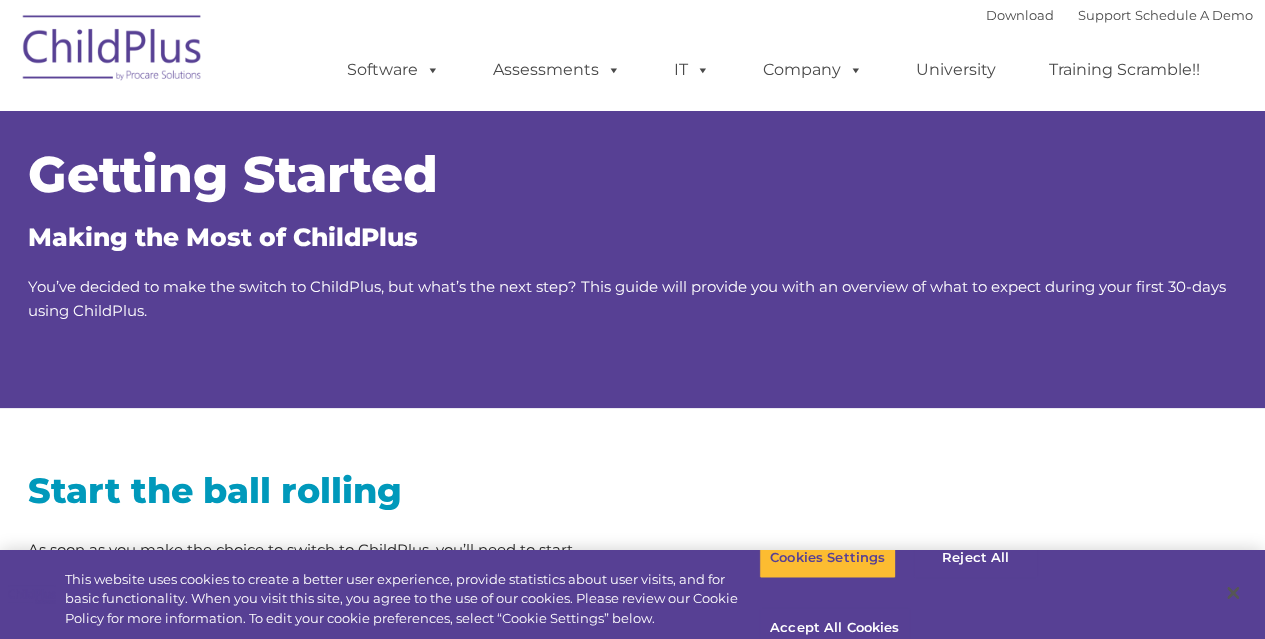 type on "" 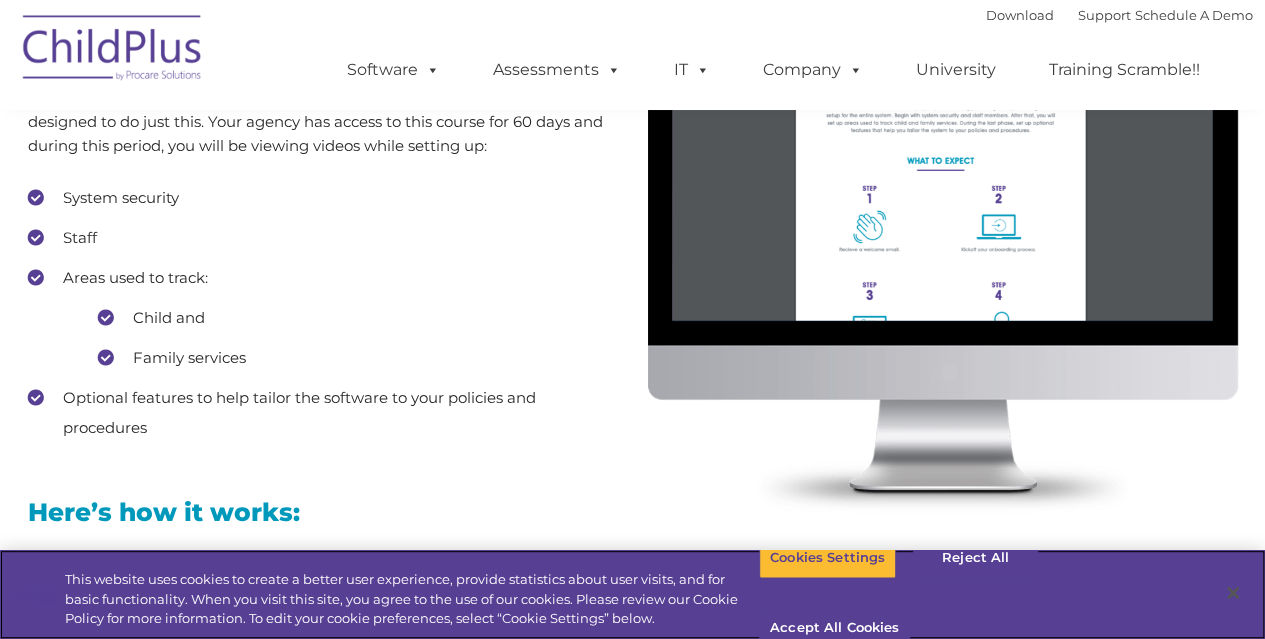 scroll, scrollTop: 1821, scrollLeft: 0, axis: vertical 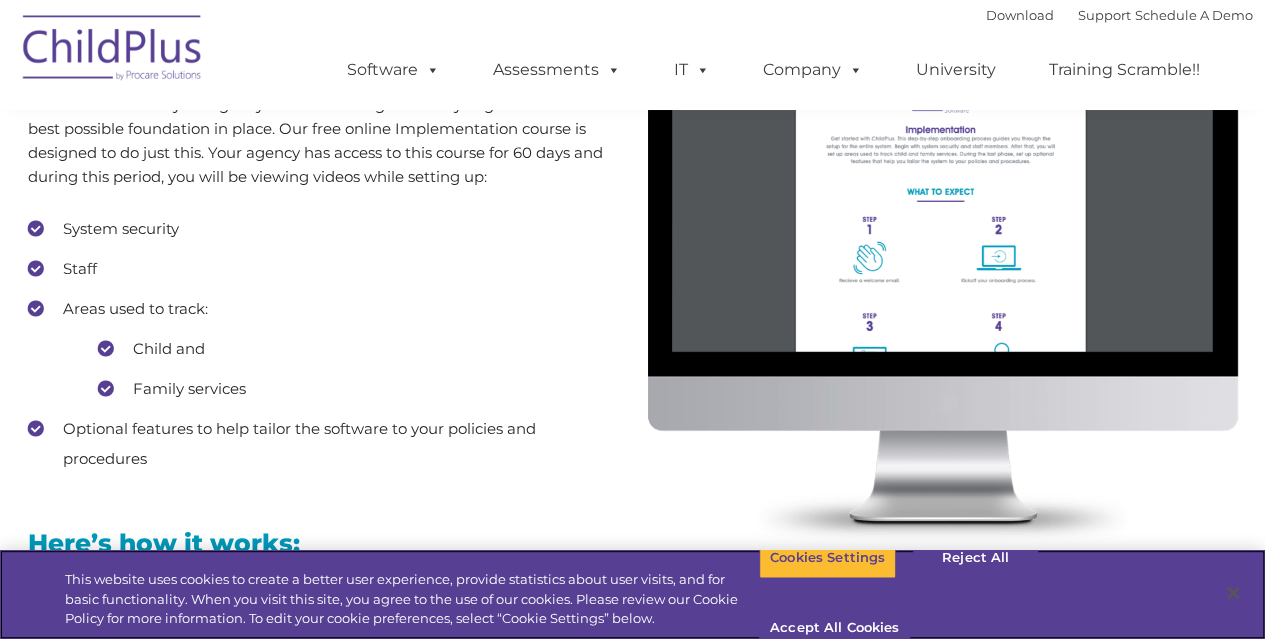 click on "This website uses cookies to create a better user experience, provide statistics about user visits, and for basic functionality. When you visit this site, you agree to the use of our cookies. Please review our Cookie Policy for more information. To edit your cookie preferences, select “Cookie Settings” below." at bounding box center (379, 594) 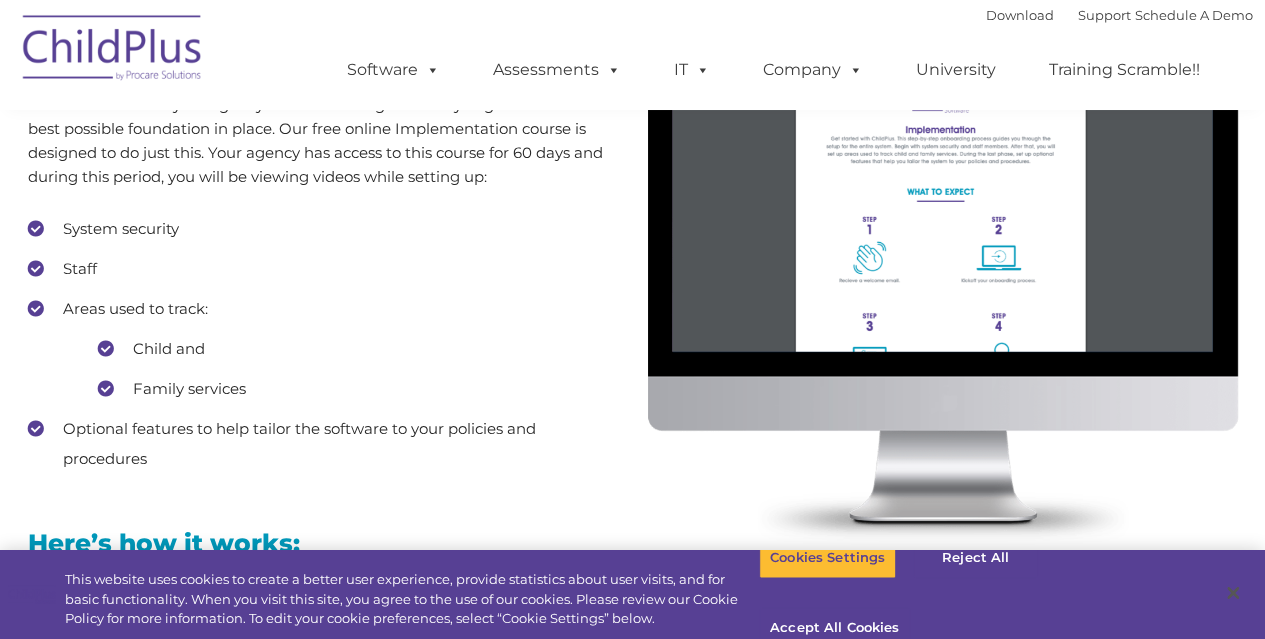 click on "Optional features to help tailor the software to your policies and procedures" at bounding box center [323, 443] 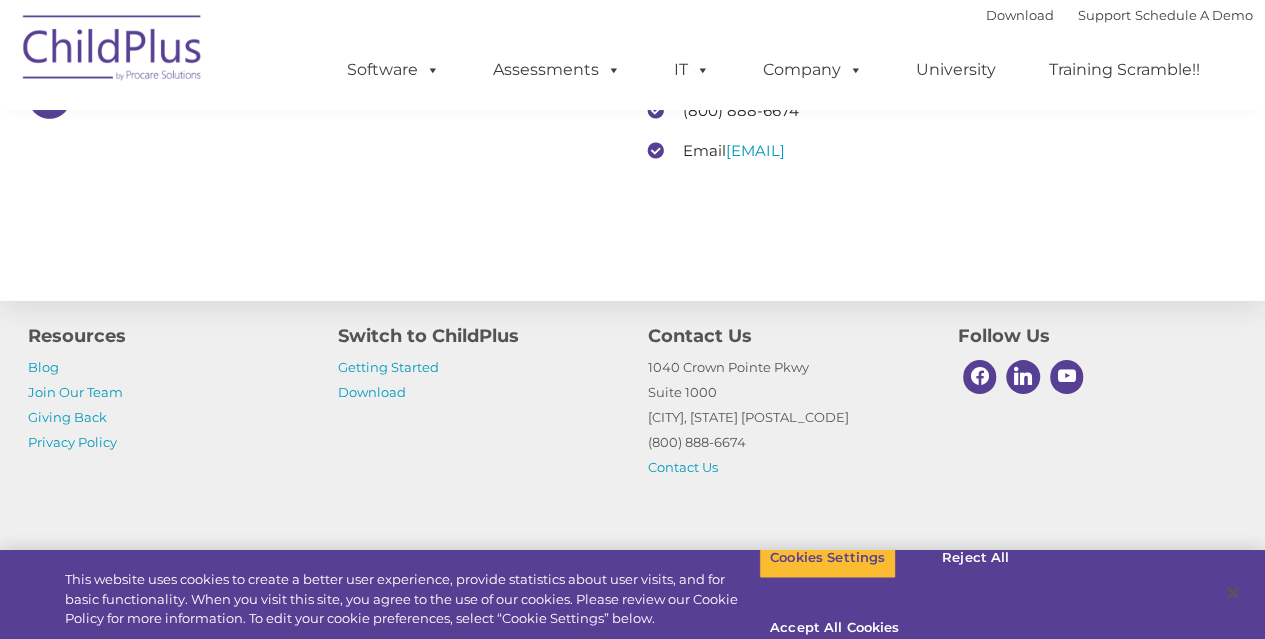 scroll, scrollTop: 3215, scrollLeft: 0, axis: vertical 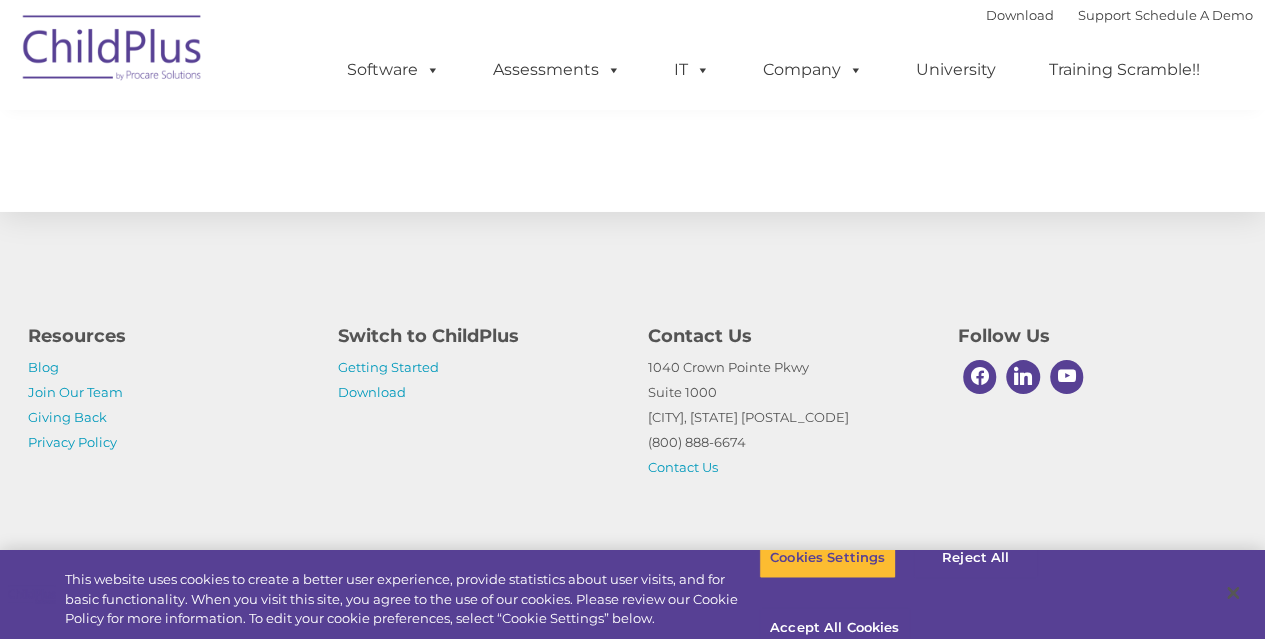 click on "Resources
Blog
Join Our Team
Giving Back
Privacy Policy
Switch to ChildPlus
Getting Started
Download
Contact Us
1040 Crown Pointe Pkwy
Suite 1000
Atlanta, GA 30338
(800) 888-6674
Contact Us
Follow Us" at bounding box center (633, 396) 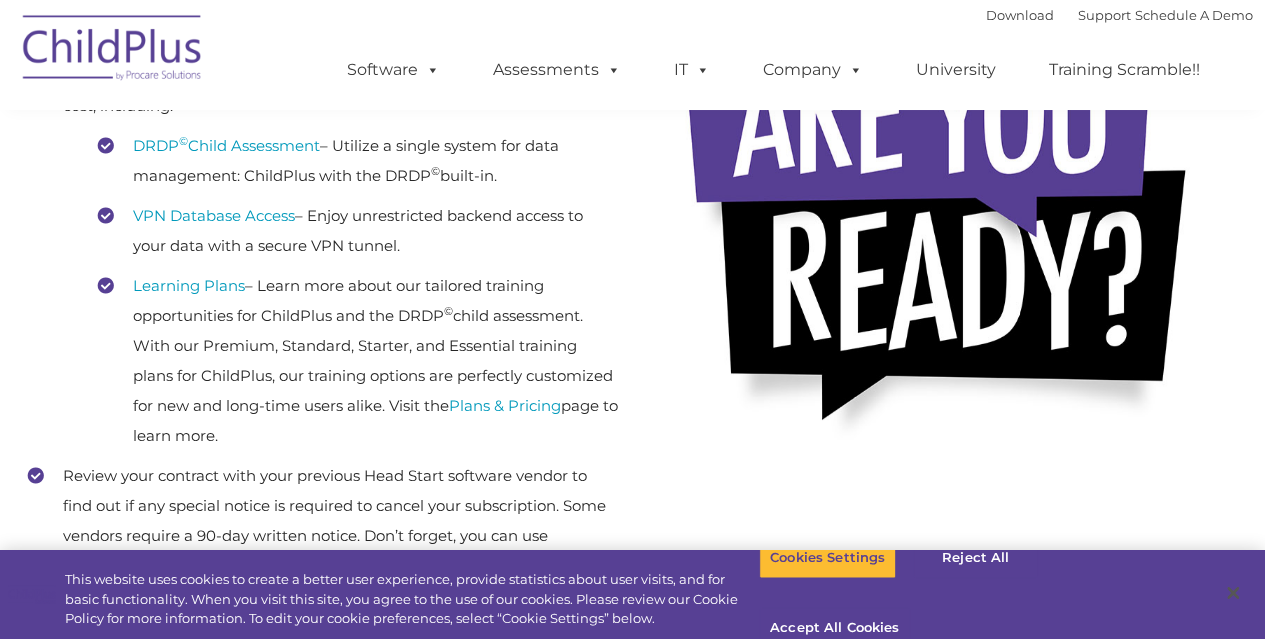 scroll, scrollTop: 0, scrollLeft: 0, axis: both 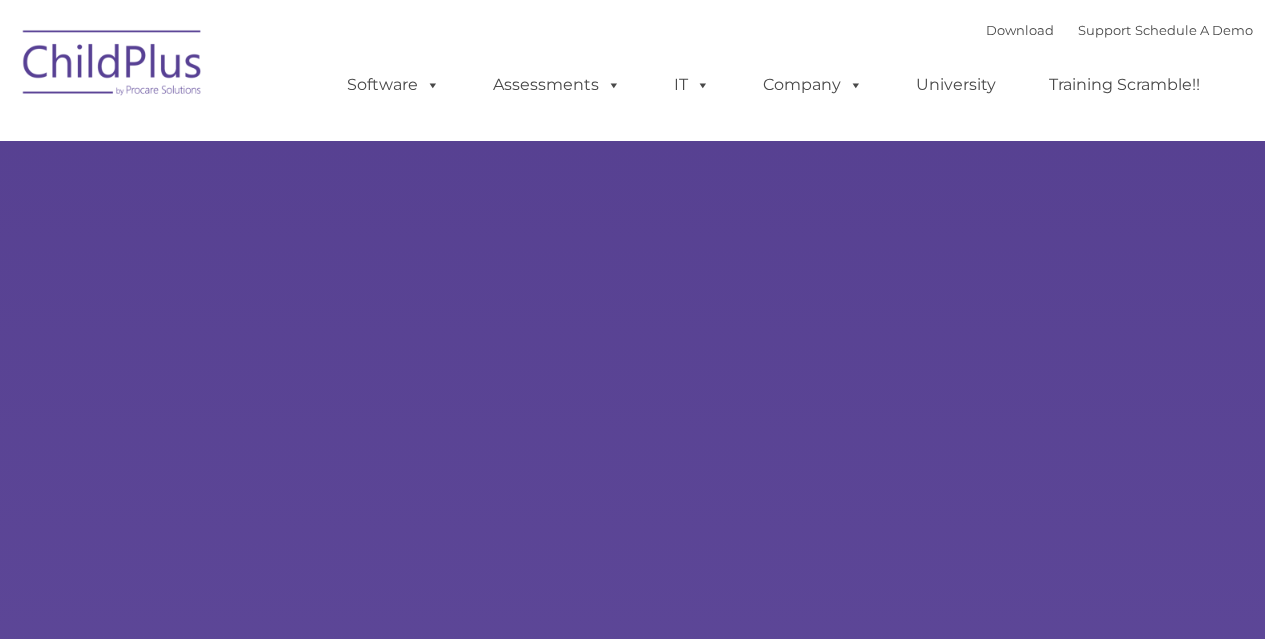 type on "" 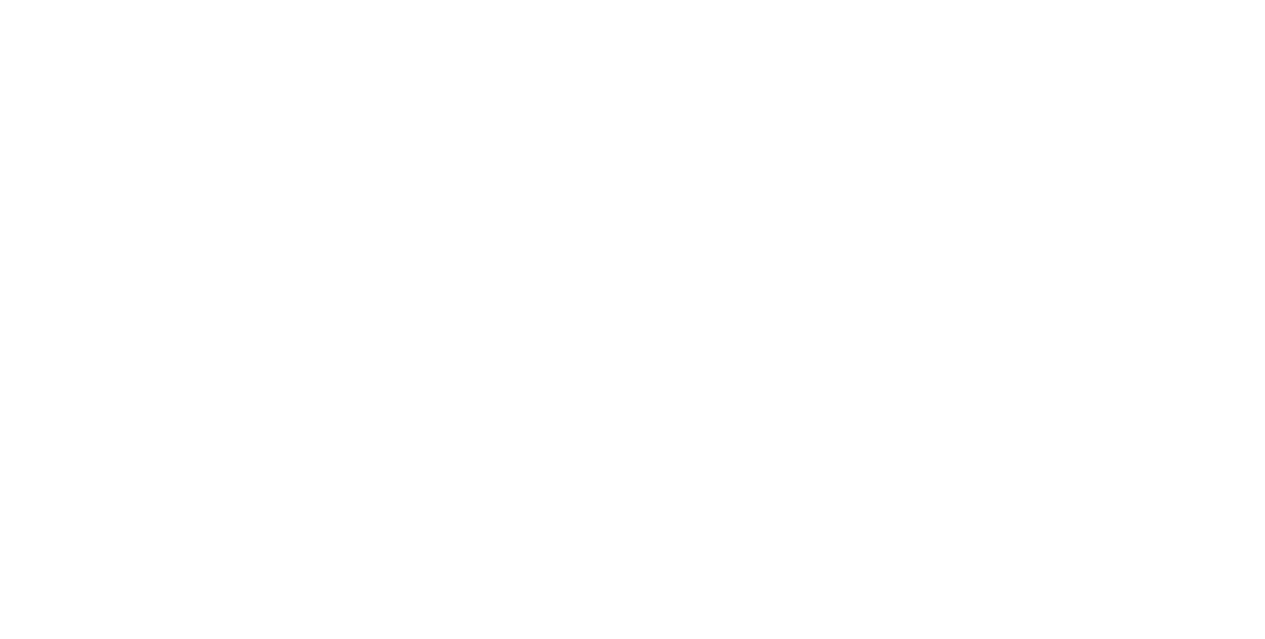 scroll, scrollTop: 0, scrollLeft: 0, axis: both 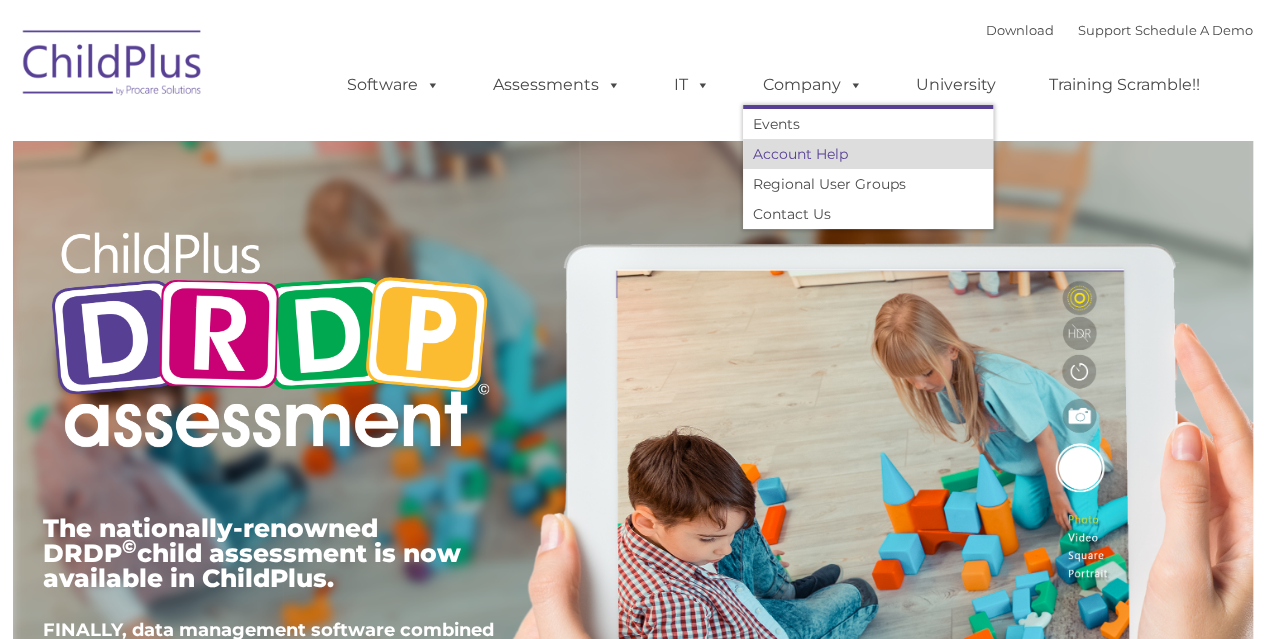 click on "Account Help" at bounding box center (868, 154) 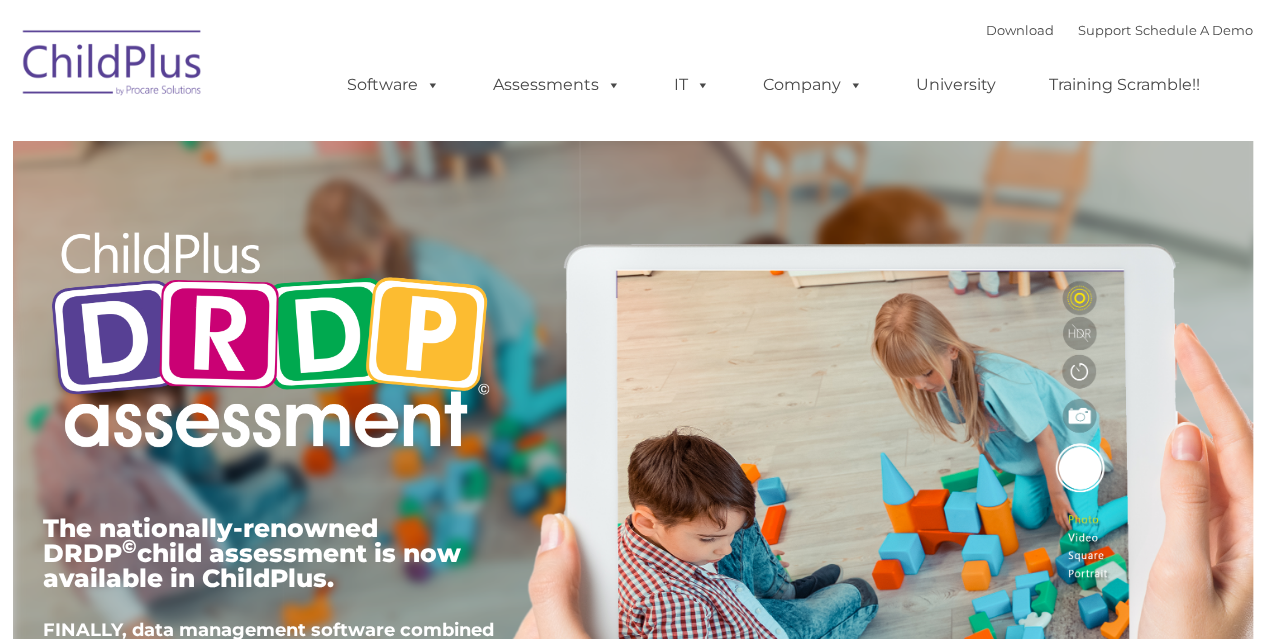 click on "The nationally-renowned DRDP ©  child assessment is now available in ChildPlus.
FINALLY, data management software combined with child development assessments in ONE POWERFUL system!
BOOK A DISCOVERY CALL" at bounding box center (633, 462) 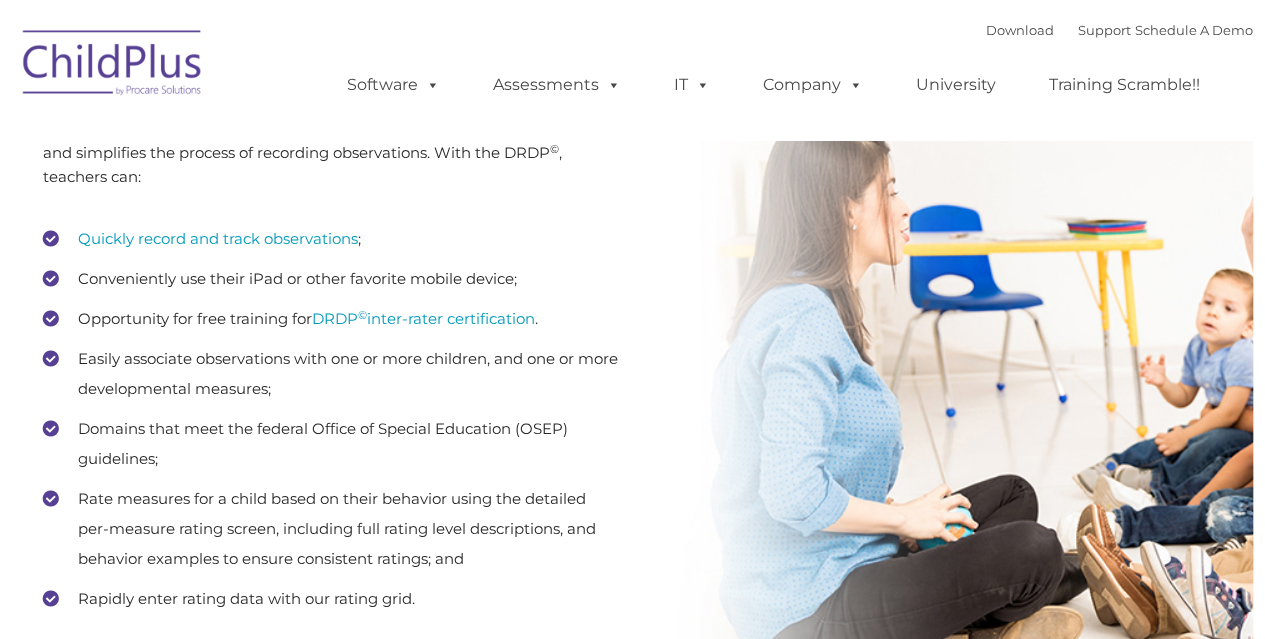 scroll, scrollTop: 2751, scrollLeft: 0, axis: vertical 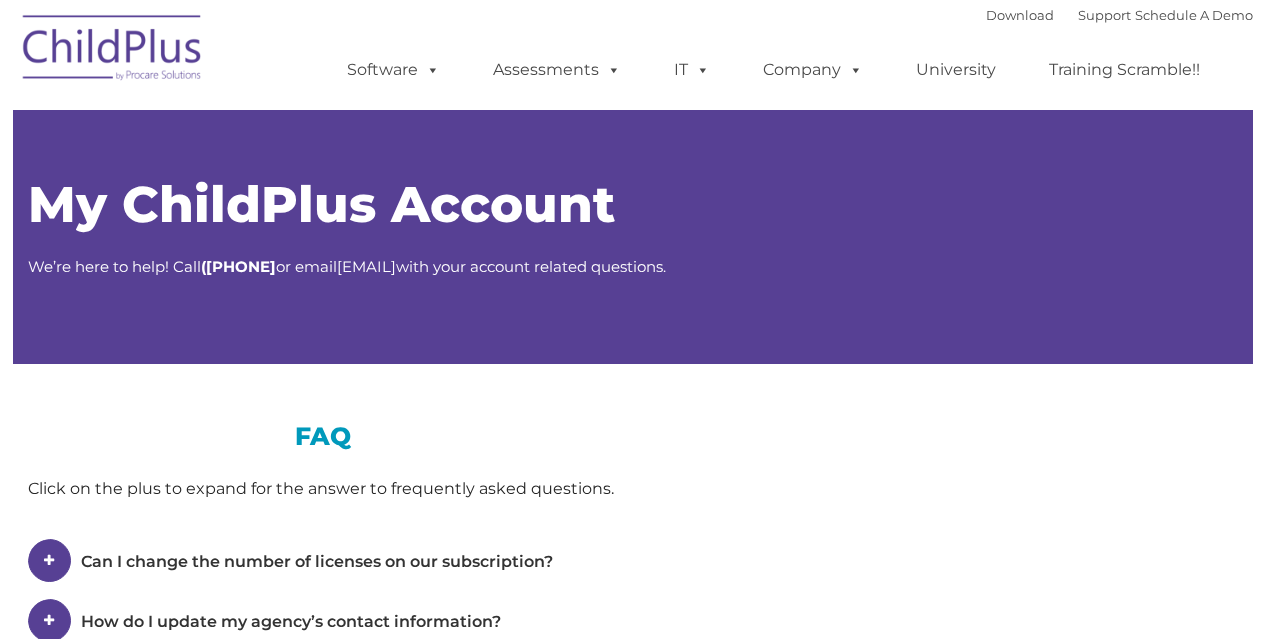 type on "" 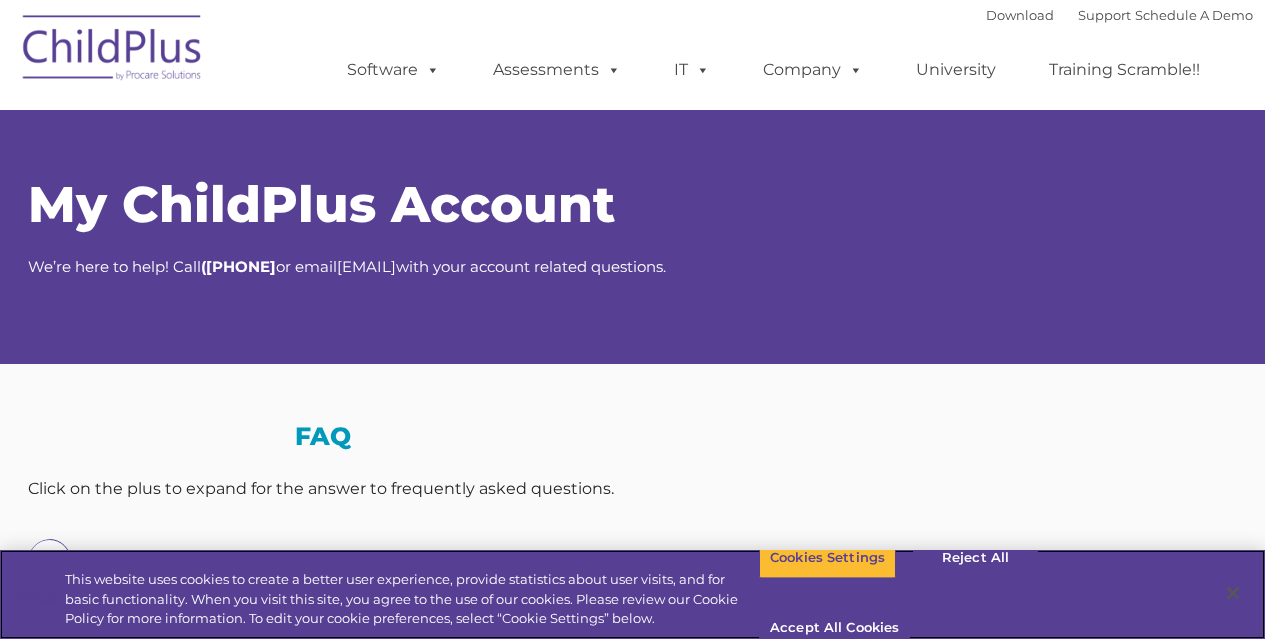 scroll, scrollTop: 0, scrollLeft: 0, axis: both 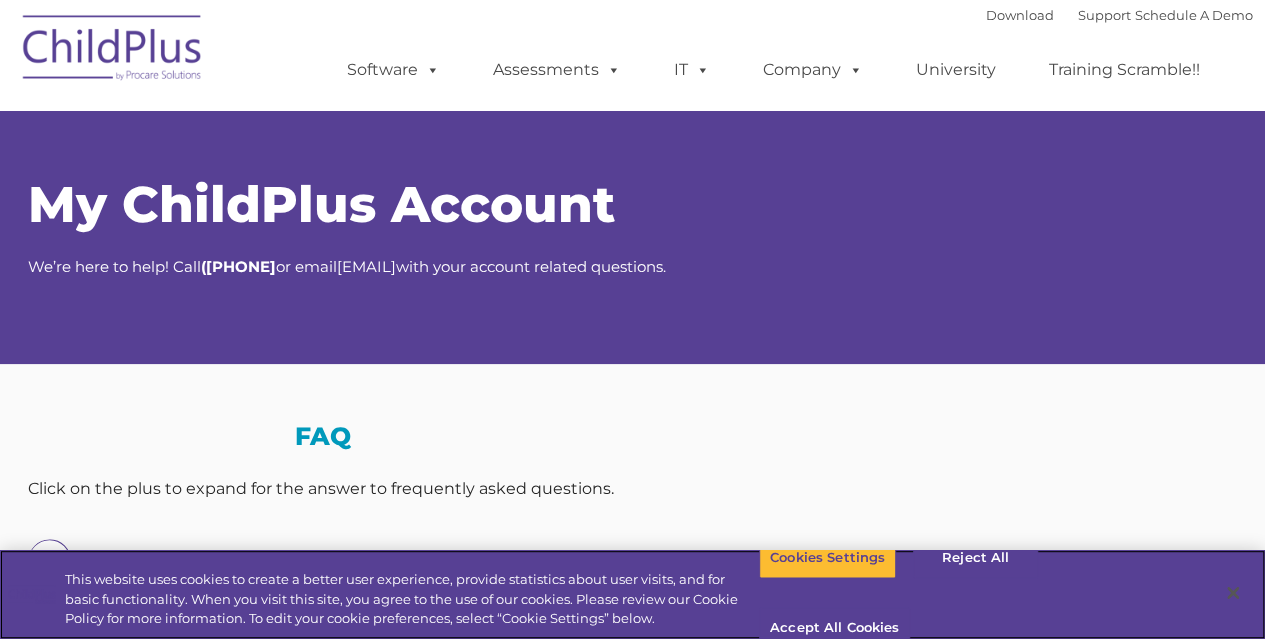 select on "MEDIUM" 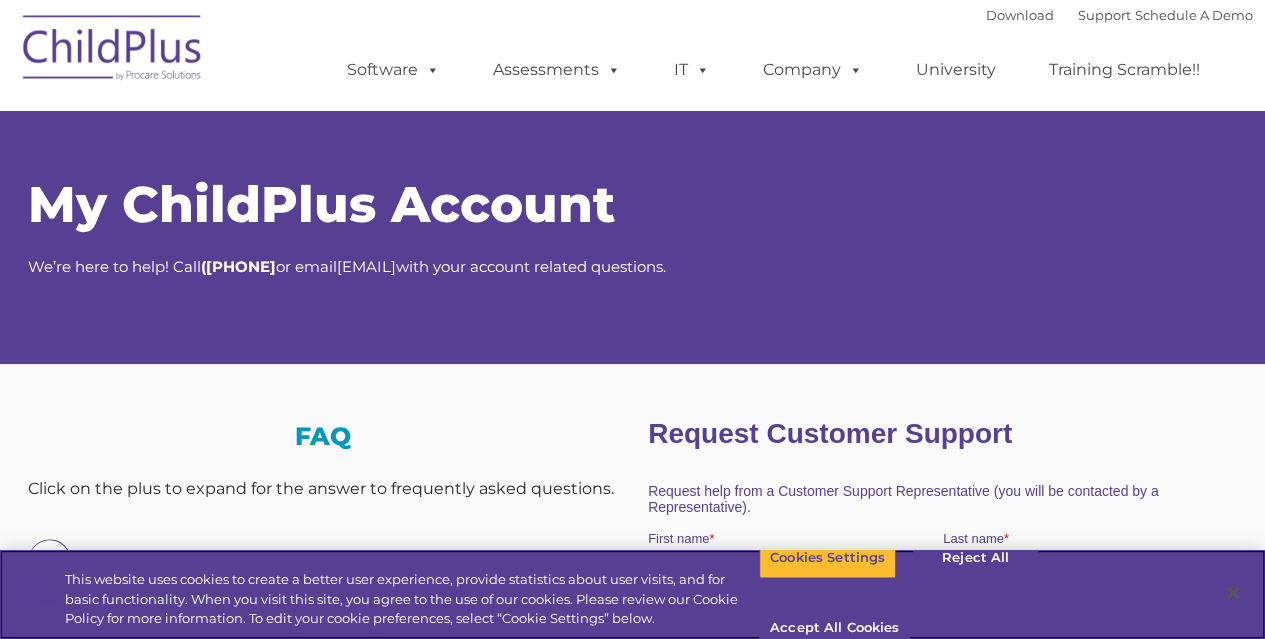 scroll, scrollTop: 0, scrollLeft: 0, axis: both 